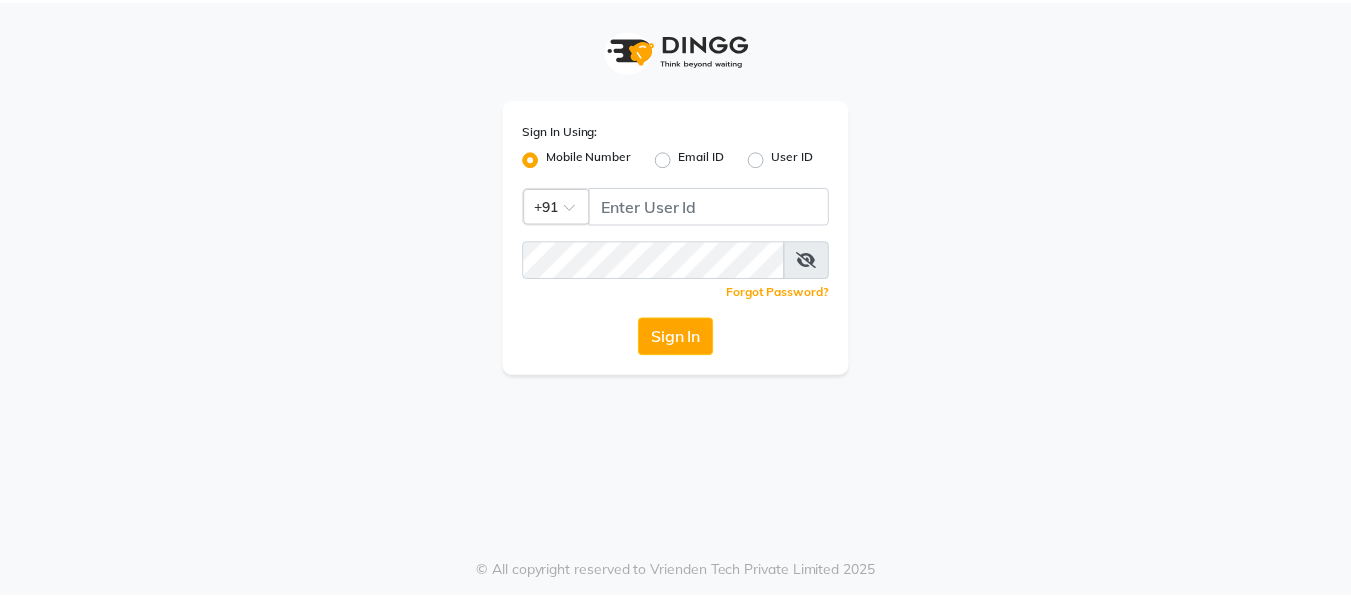 scroll, scrollTop: 0, scrollLeft: 0, axis: both 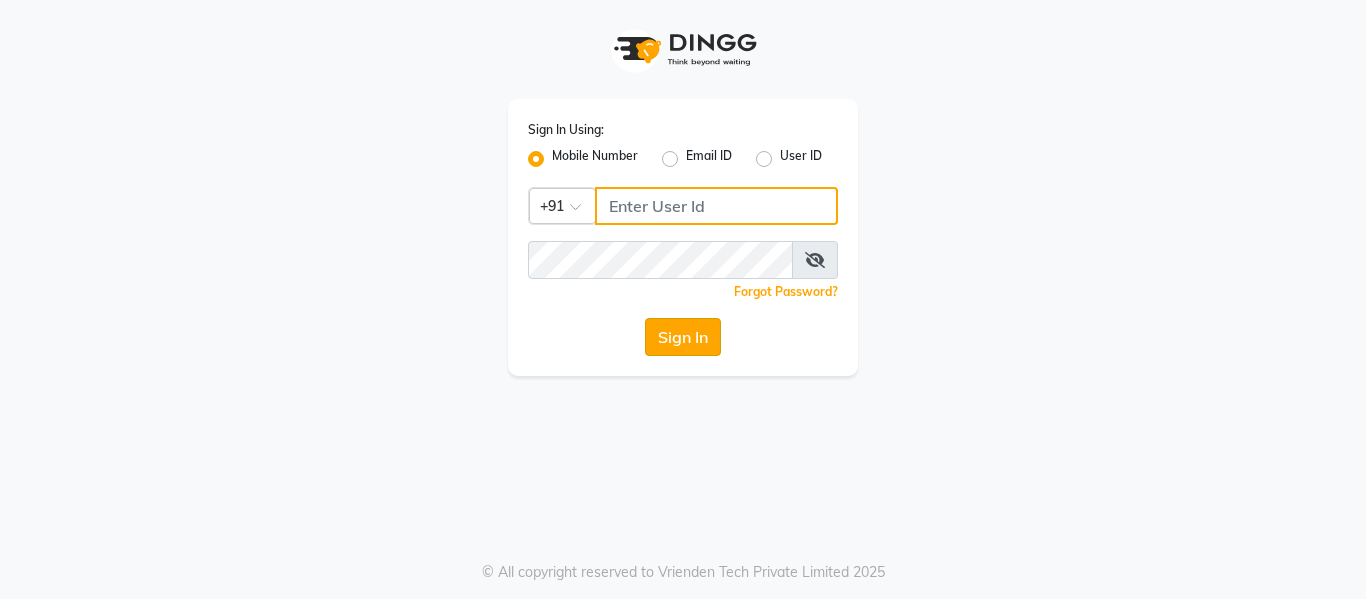 type on "[PHONE]" 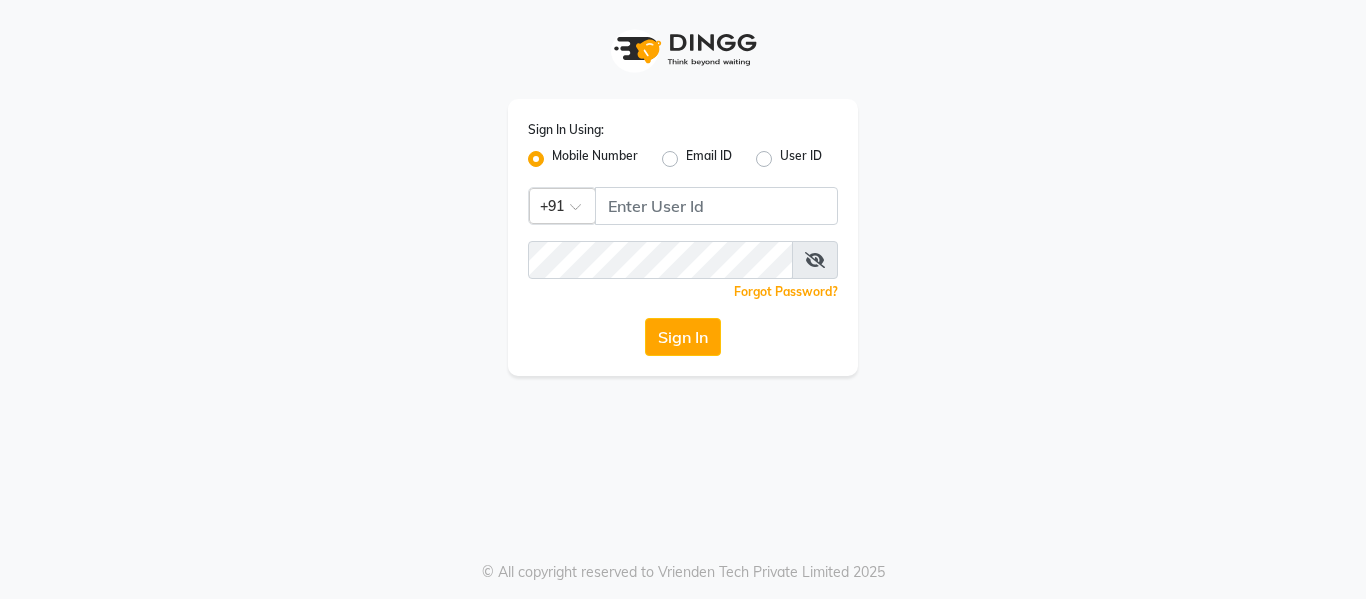 click on "Sign In" 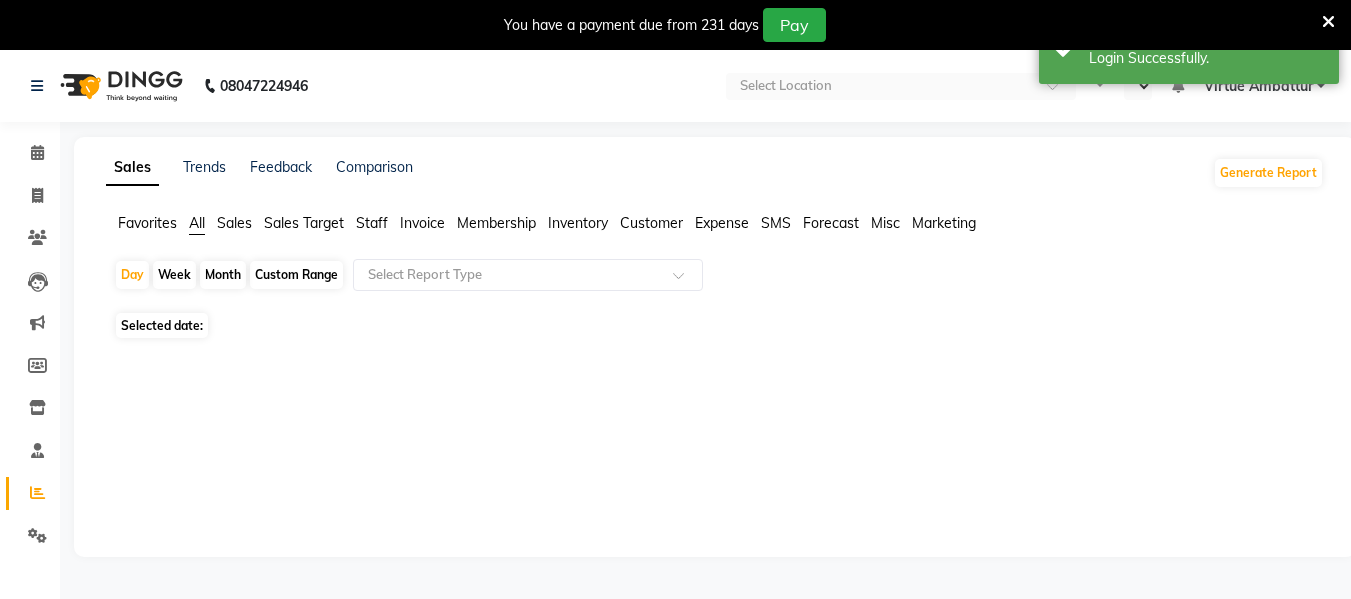 select on "en" 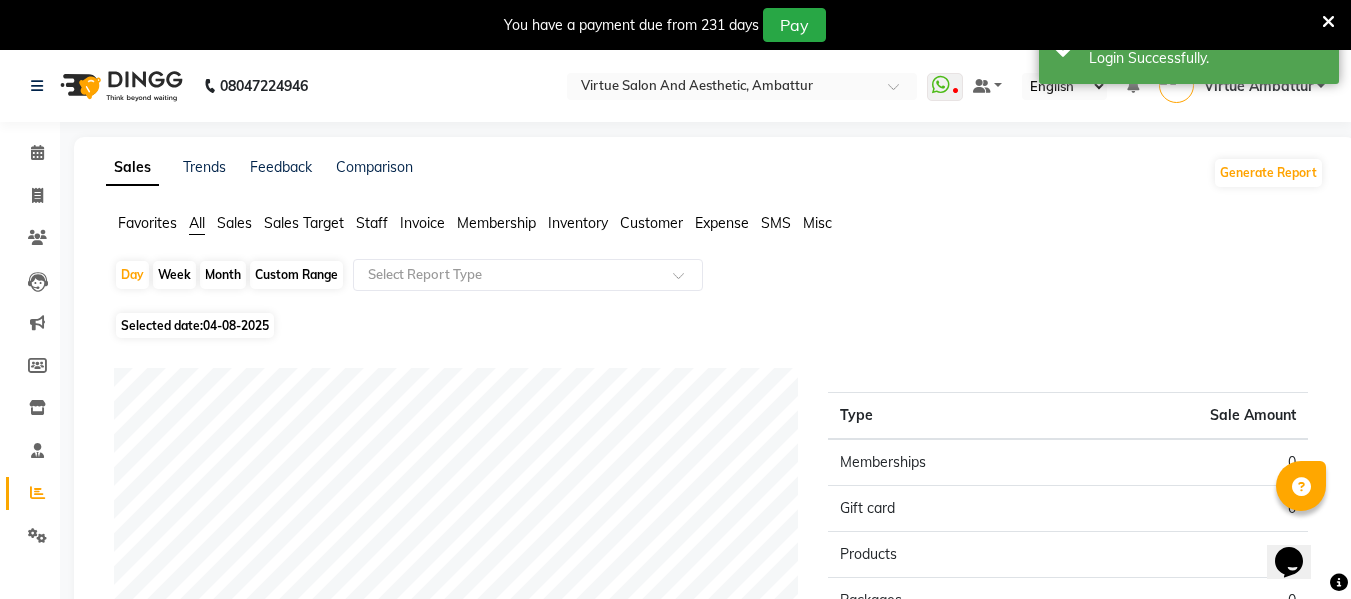 scroll, scrollTop: 0, scrollLeft: 0, axis: both 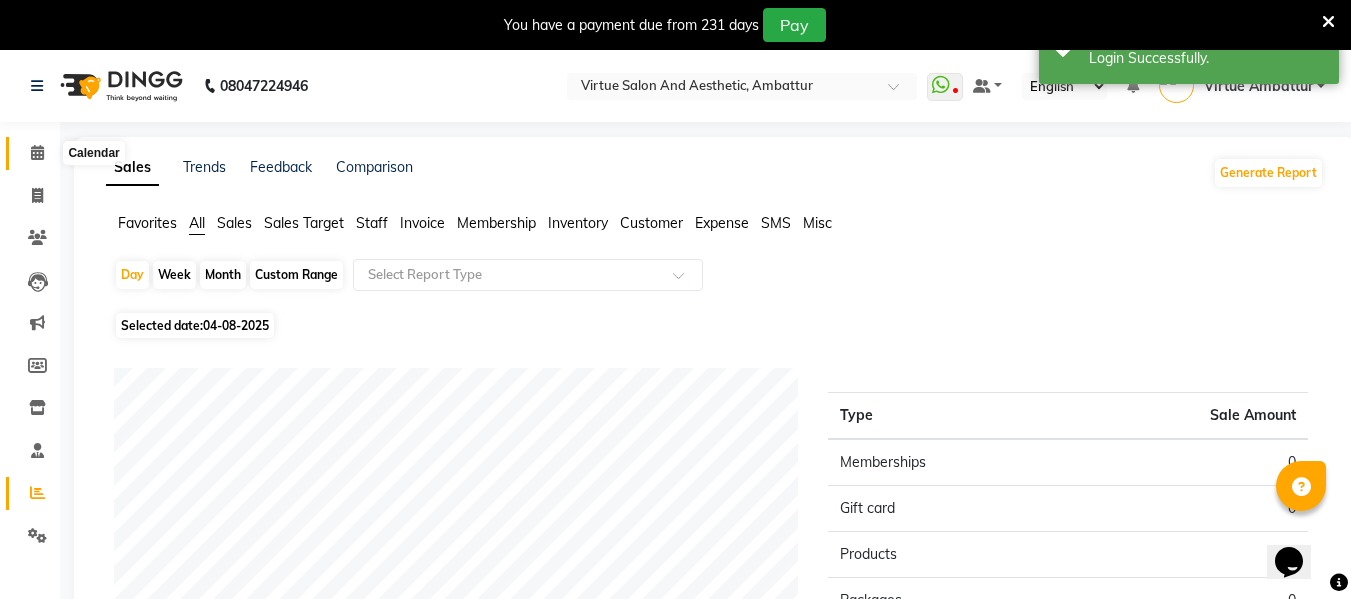 click 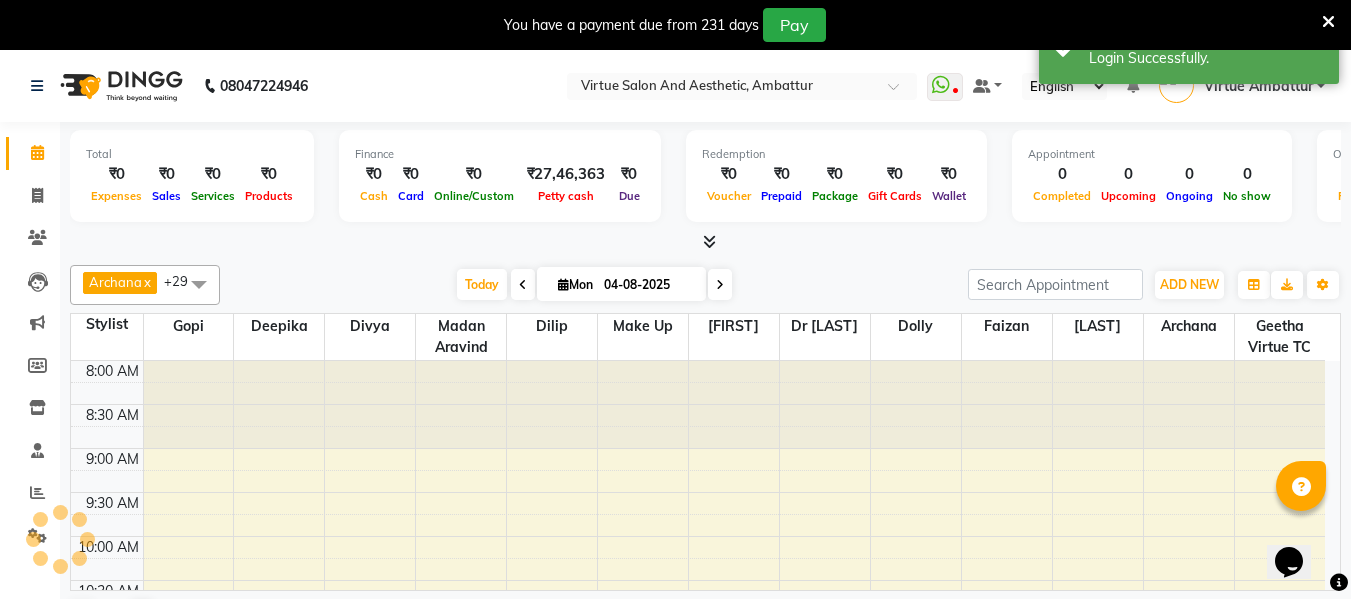 scroll, scrollTop: 0, scrollLeft: 0, axis: both 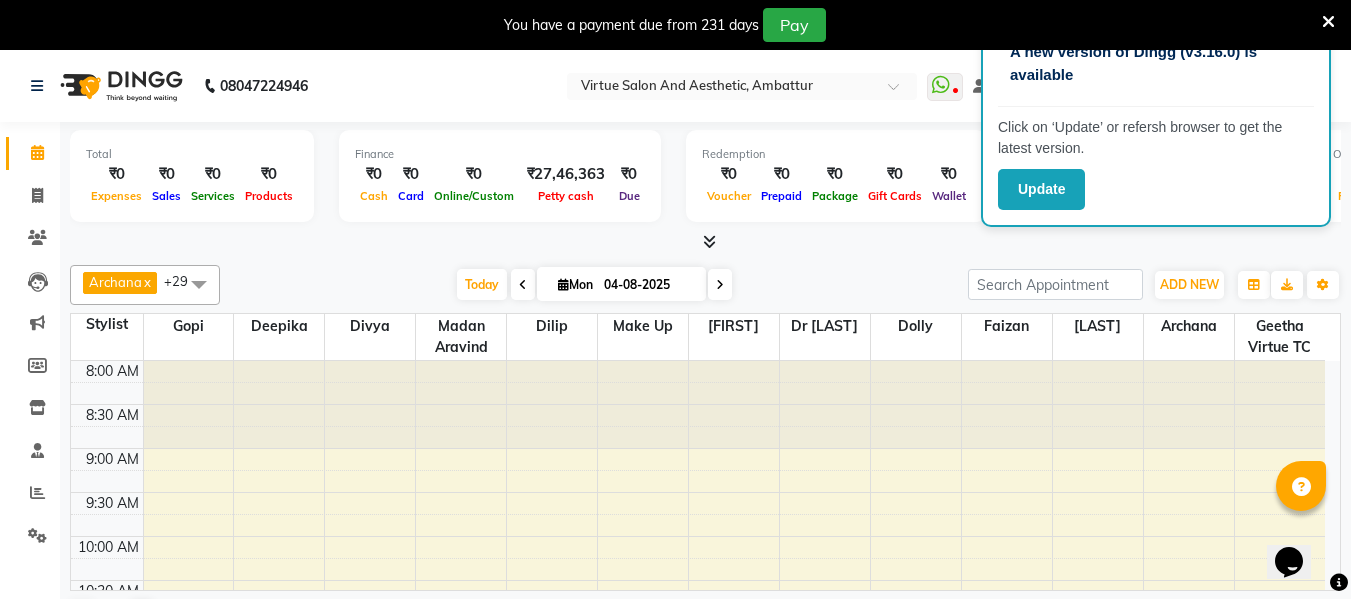click at bounding box center (1328, 22) 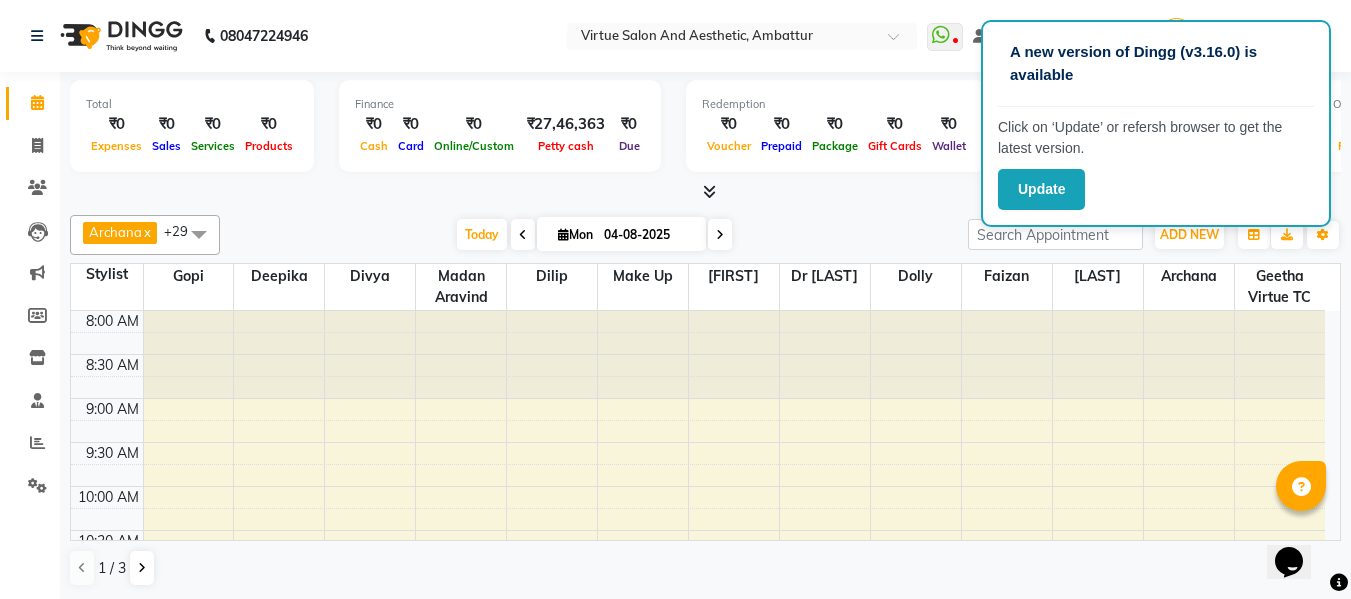 click on "08047224946 Select Location × Virtue Salon And Aesthetic, Ambattur   WhatsApp Status  ✕ Status:  Disconnected Most Recent Message: 04-08-2025     11:34 AM Recent Service Activity: 04-08-2025     11:30 AM  08047224946 Whatsapp Settings Default Panel My Panel English ENGLISH Español العربية मराठी हिंदी ગુજરાતી தமிழ் 中文 Notifications nothing to show Virtue Ambattur Manage Profile Change Password Sign out  Version:3.15.4" 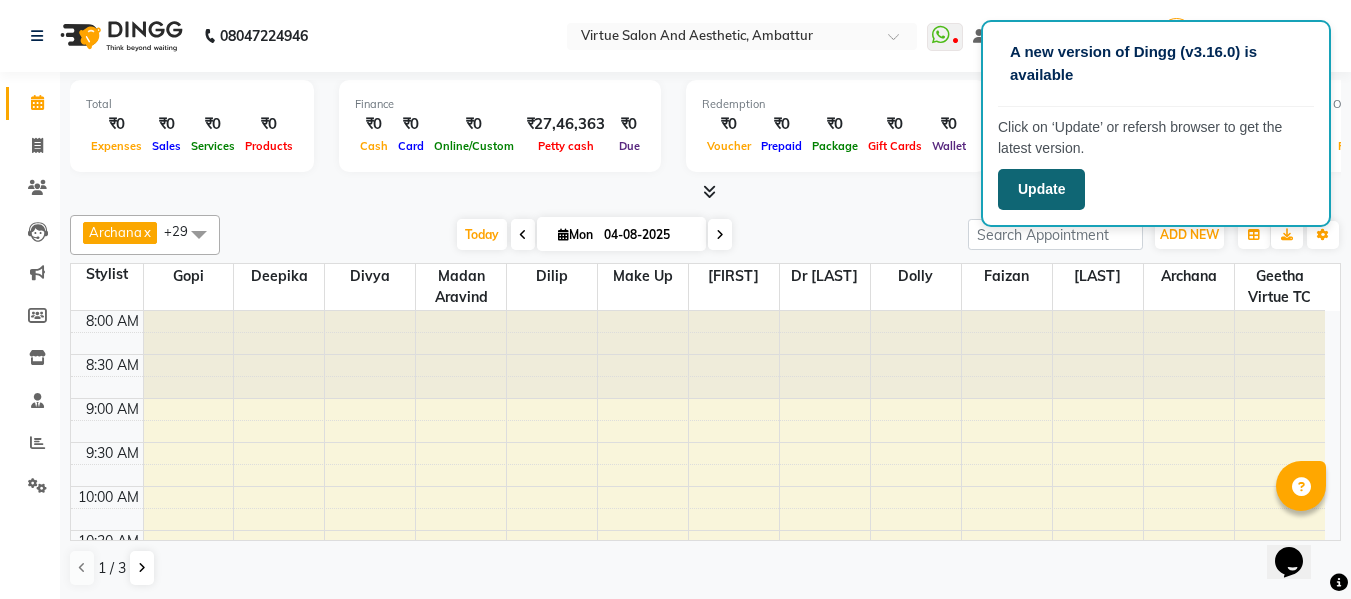 click on "Update" 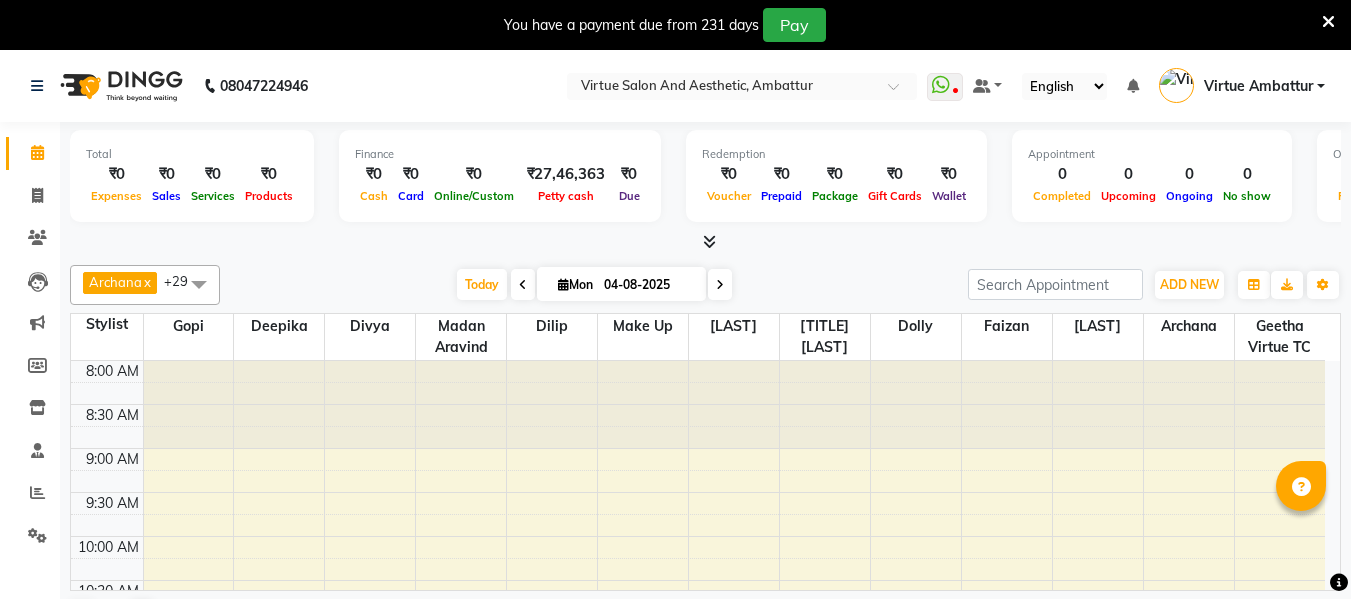 scroll, scrollTop: 0, scrollLeft: 0, axis: both 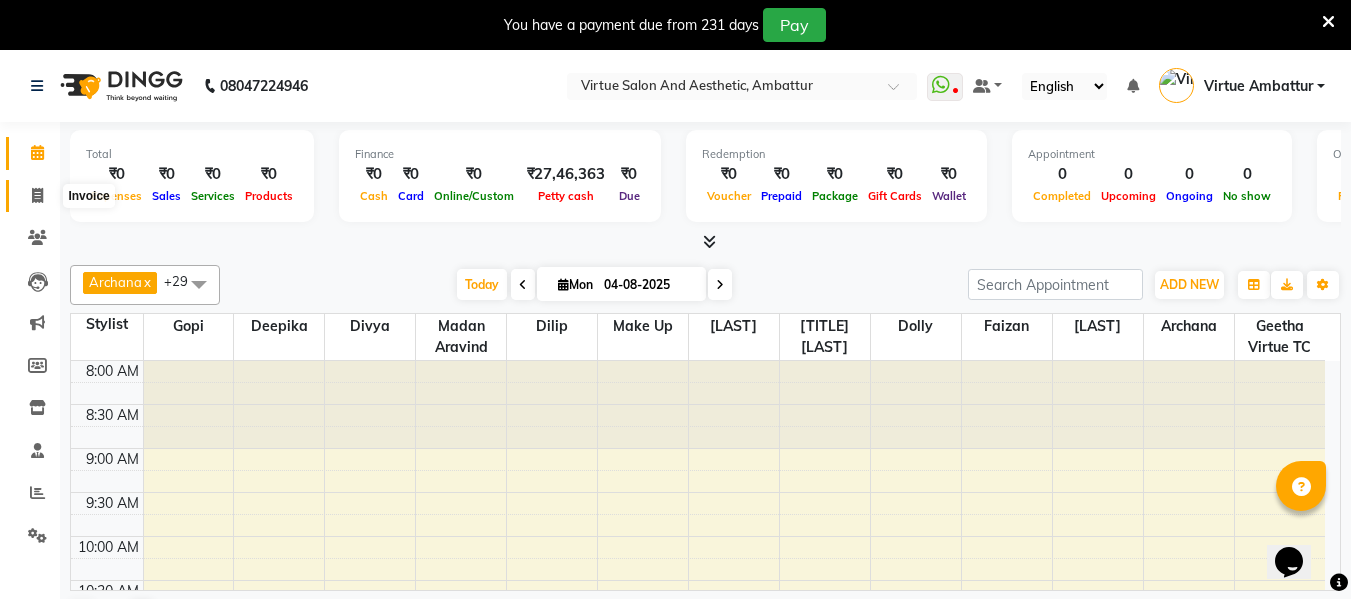 click 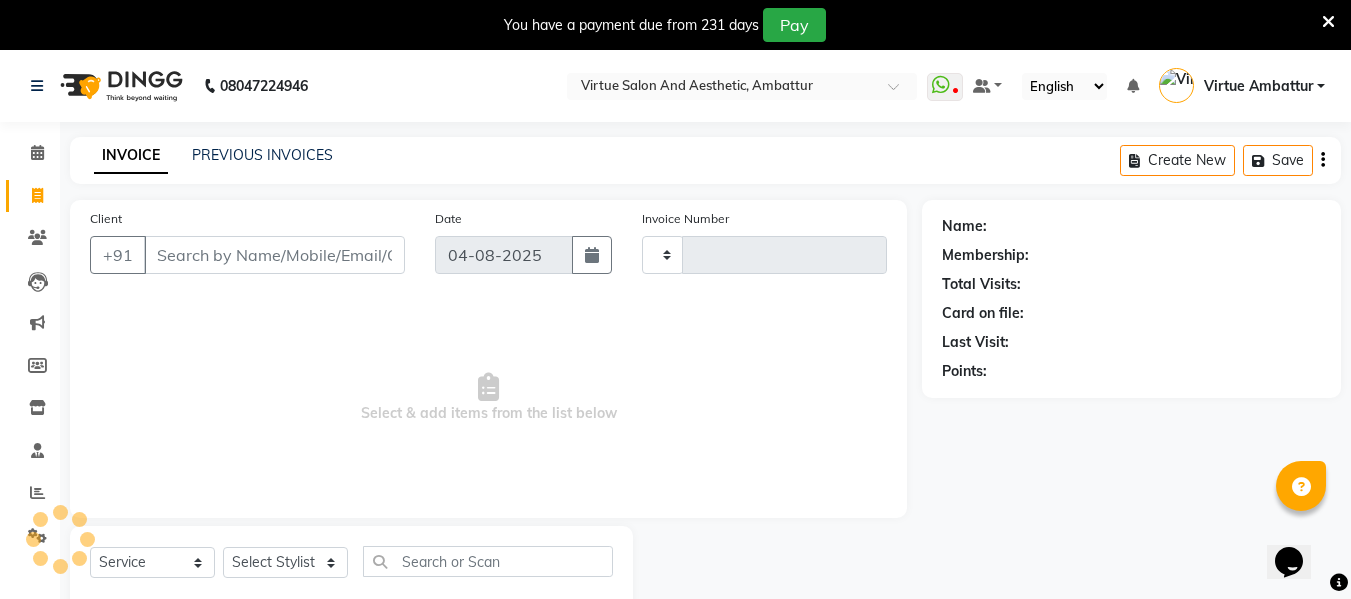 type on "[PHONE]" 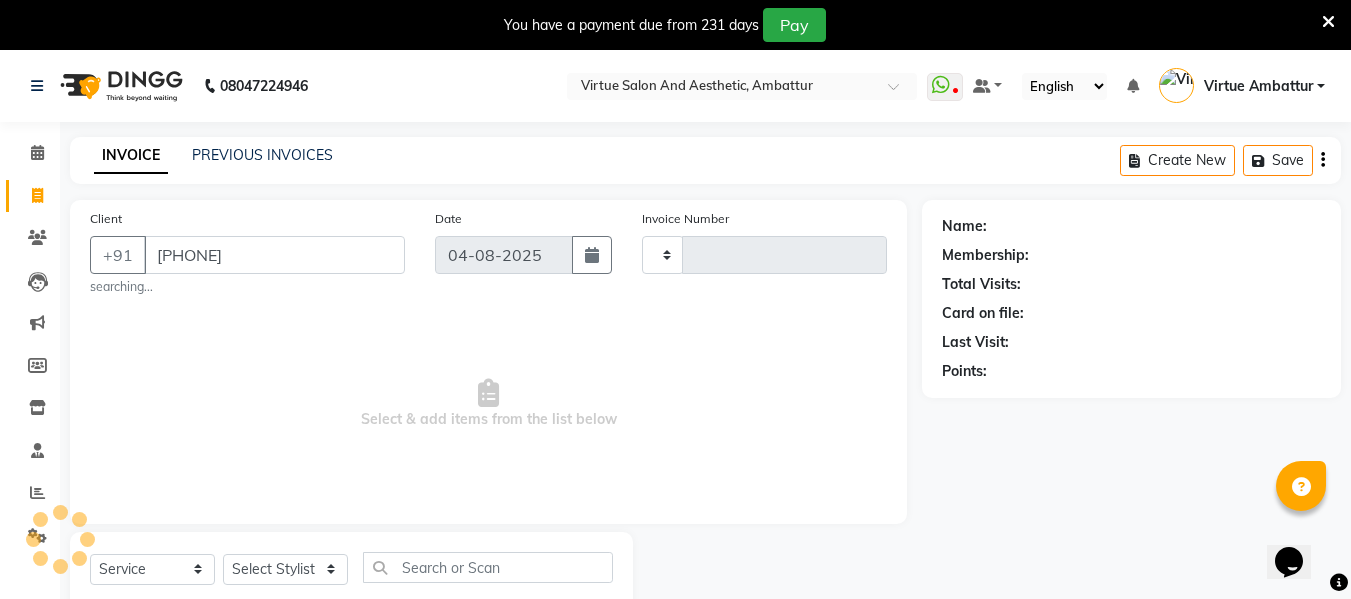 type on "2537" 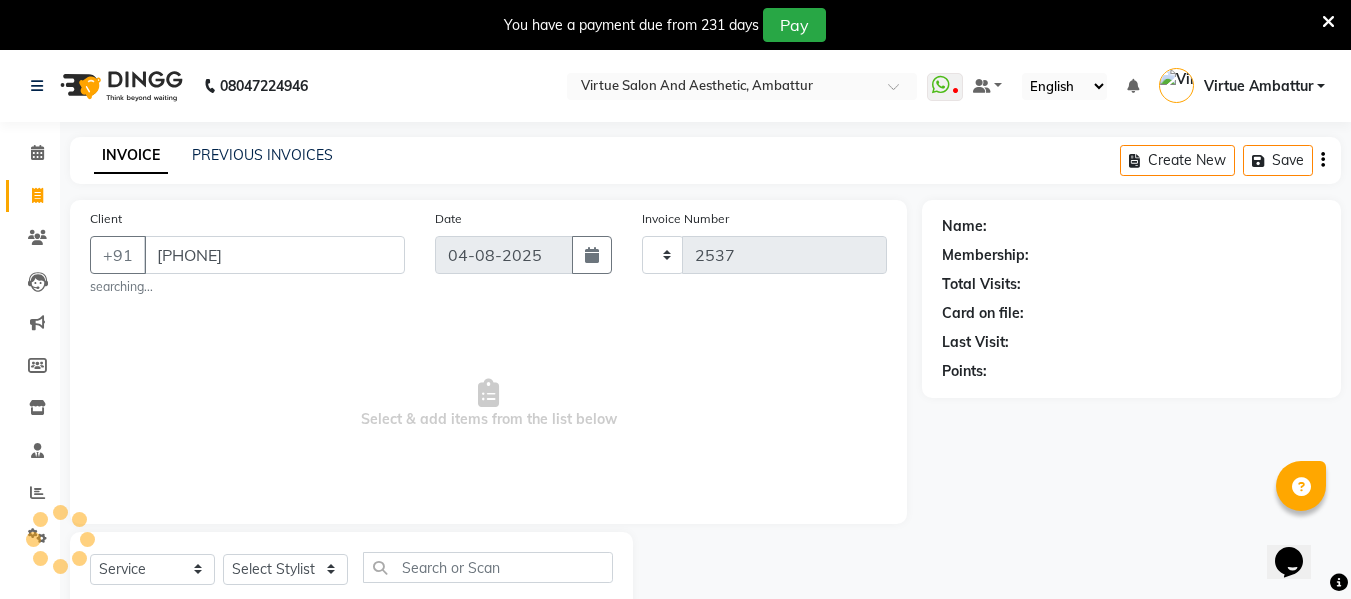 select on "5237" 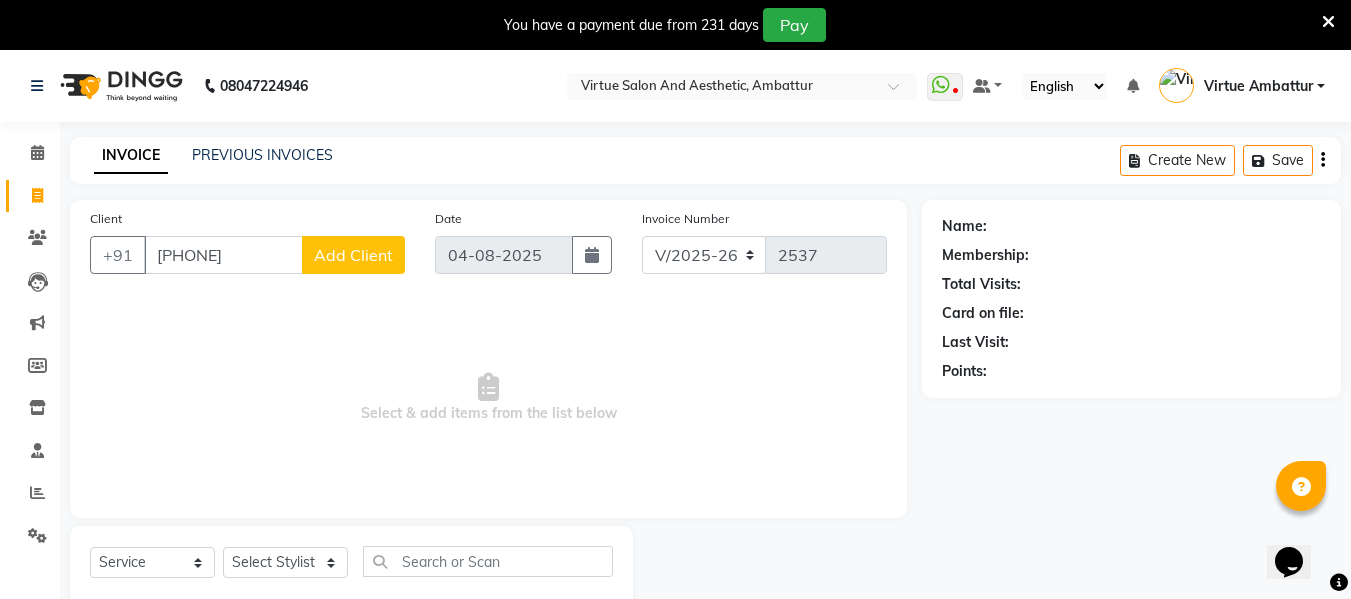 click on "[PHONE]" at bounding box center (223, 255) 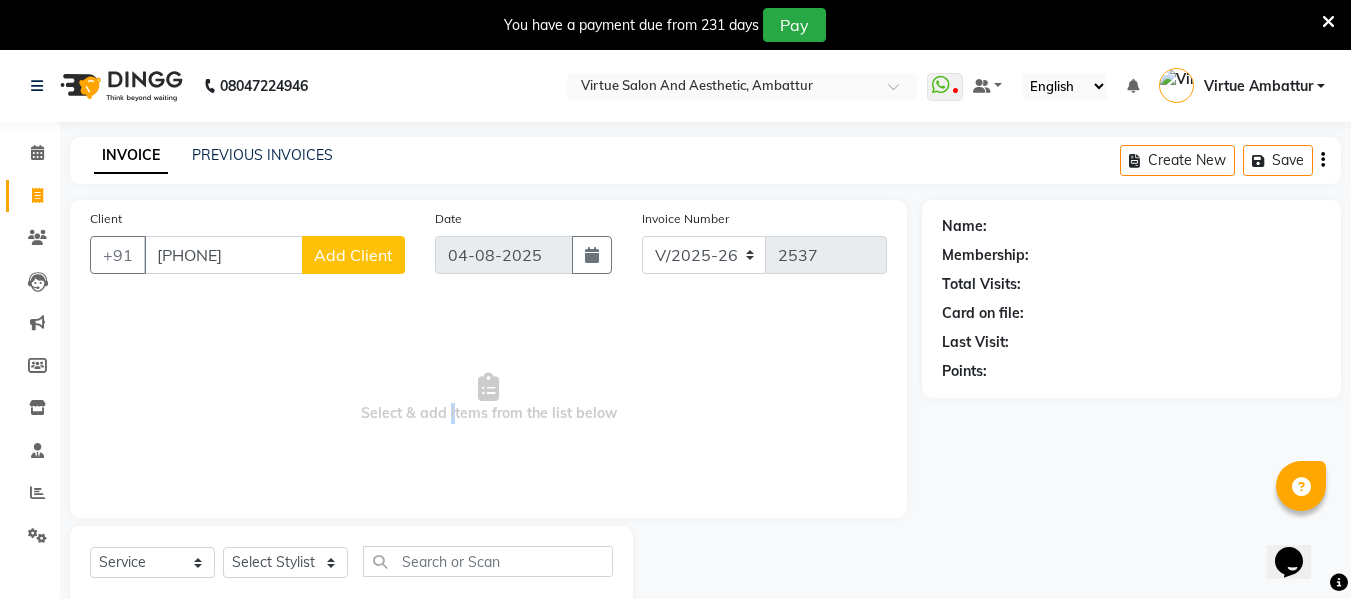 scroll, scrollTop: 52, scrollLeft: 0, axis: vertical 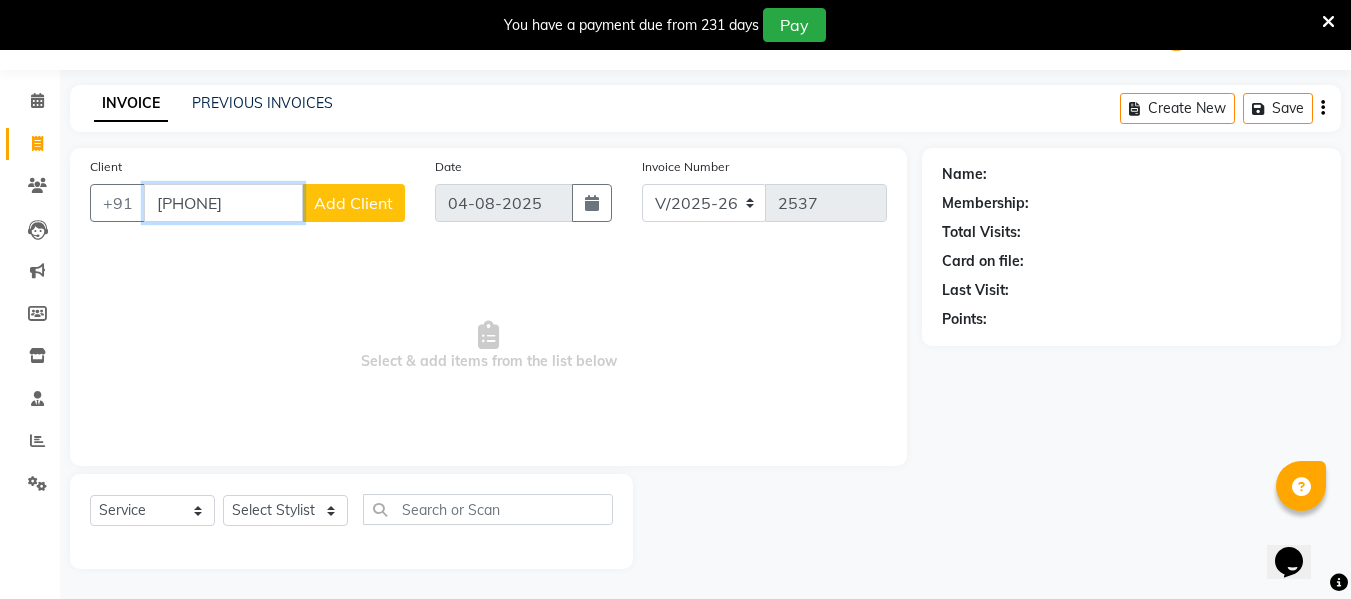 click on "[PHONE]" at bounding box center [223, 203] 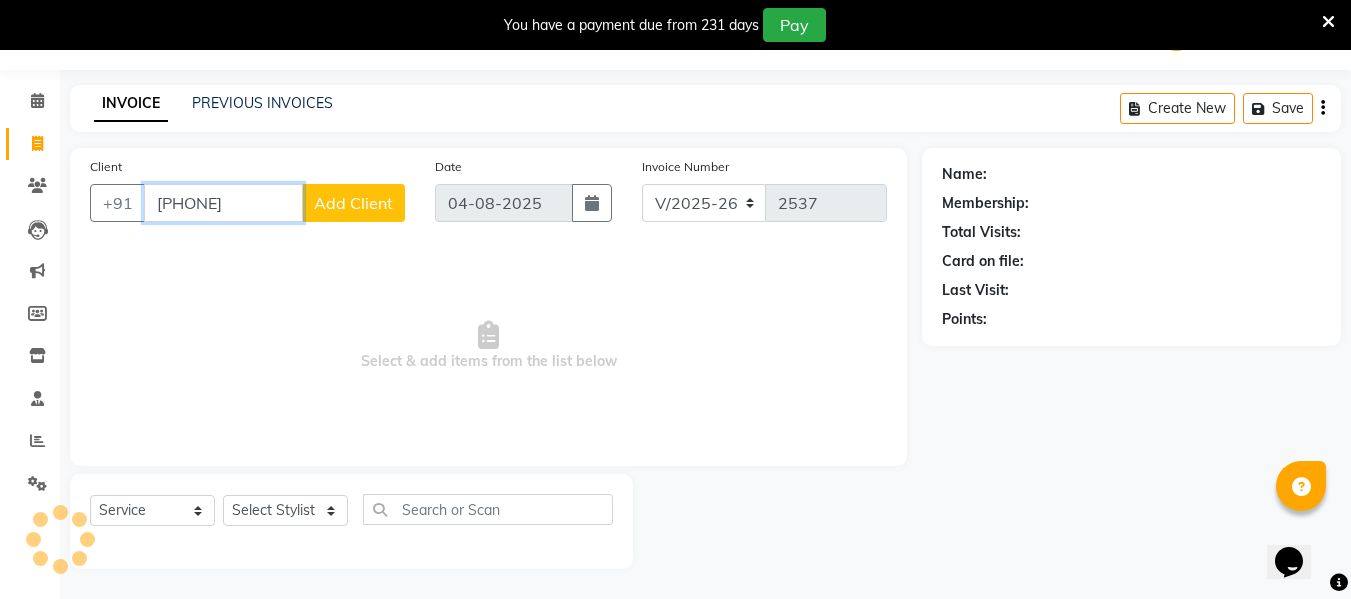 click on "[PHONE]" at bounding box center [223, 203] 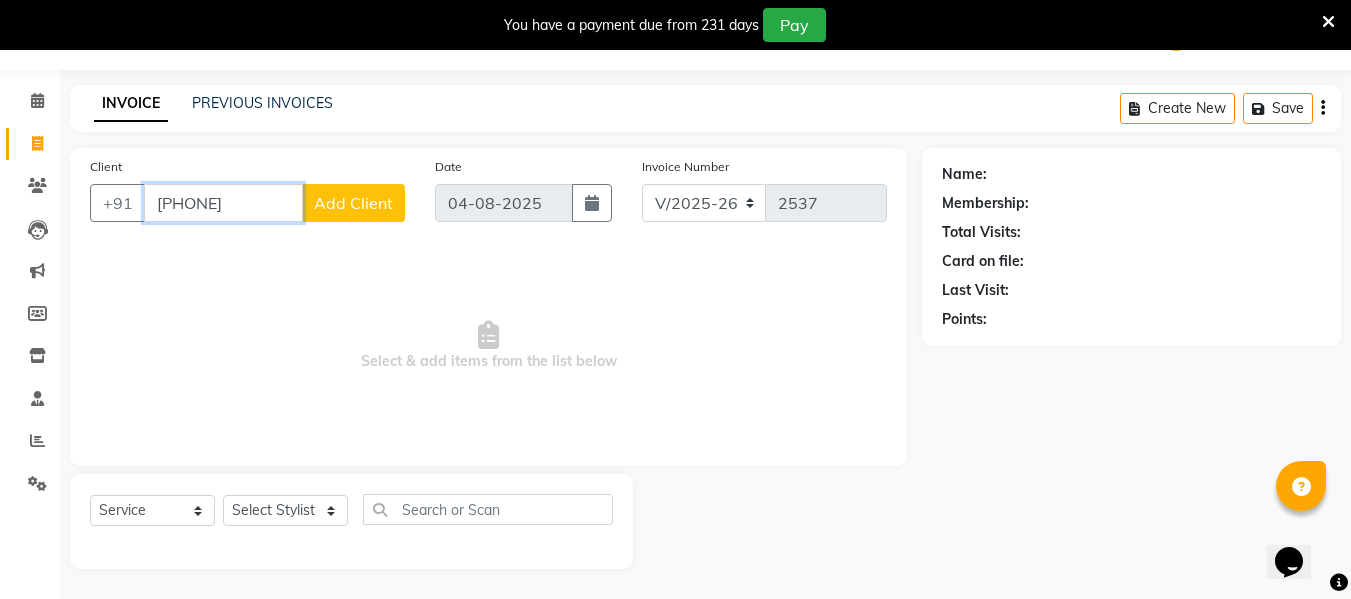 paste on "[PHONE]" 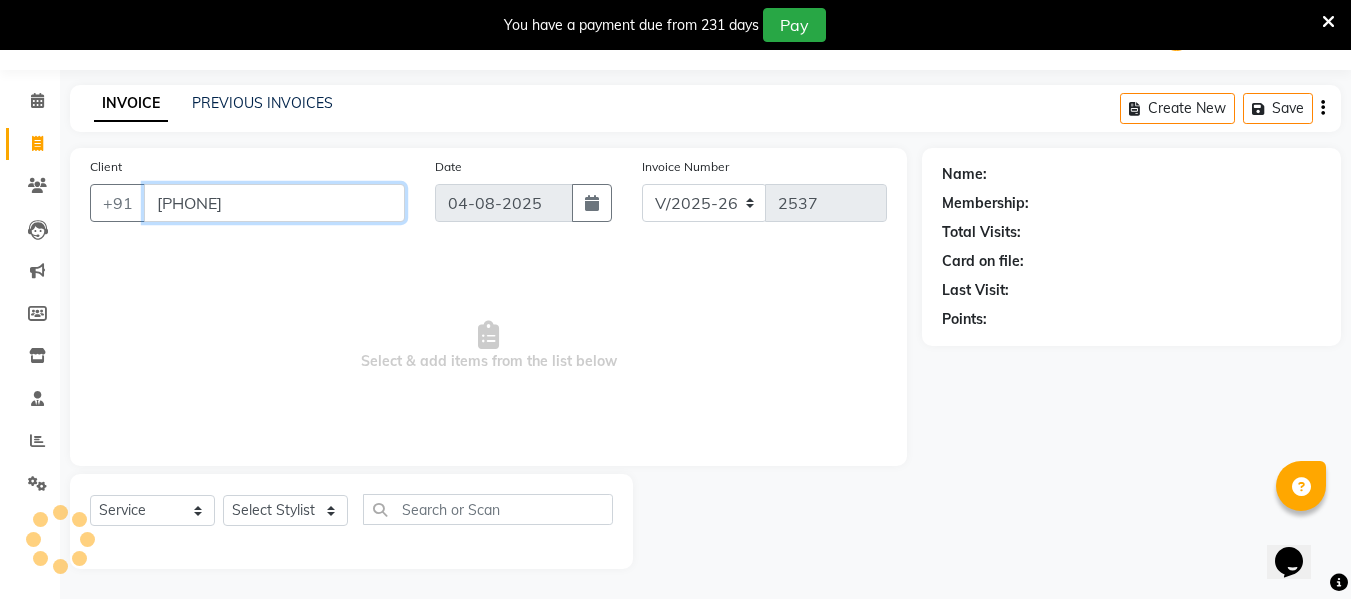 type on "[PHONE]" 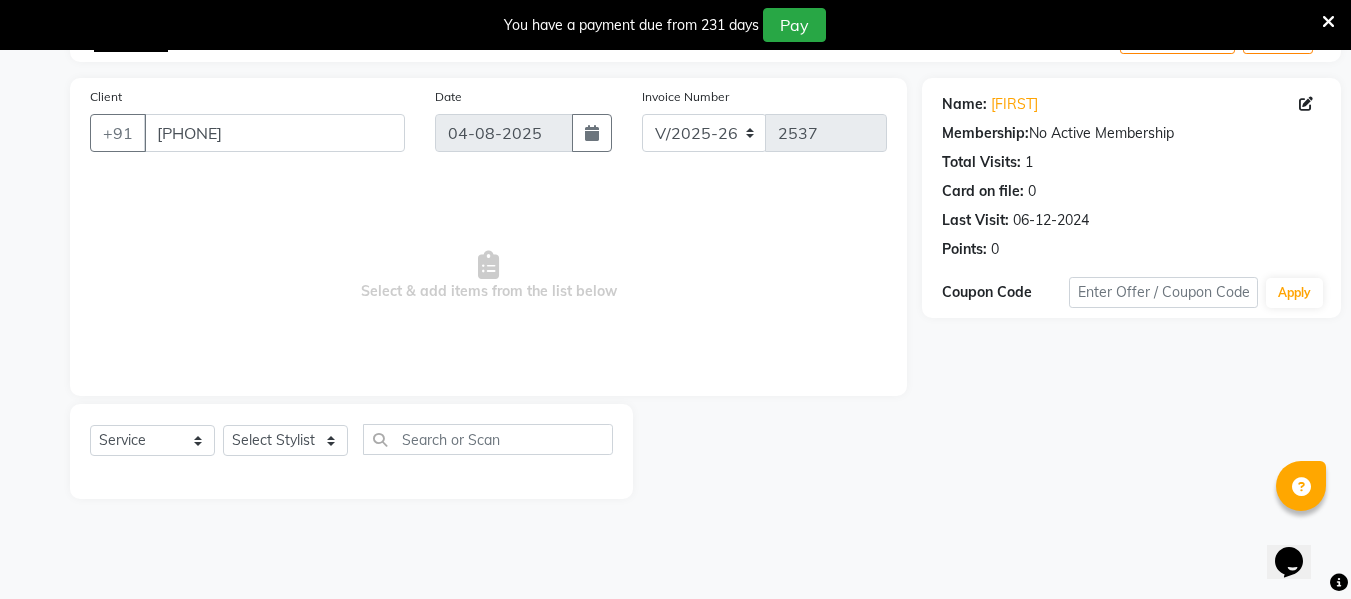 scroll, scrollTop: 0, scrollLeft: 0, axis: both 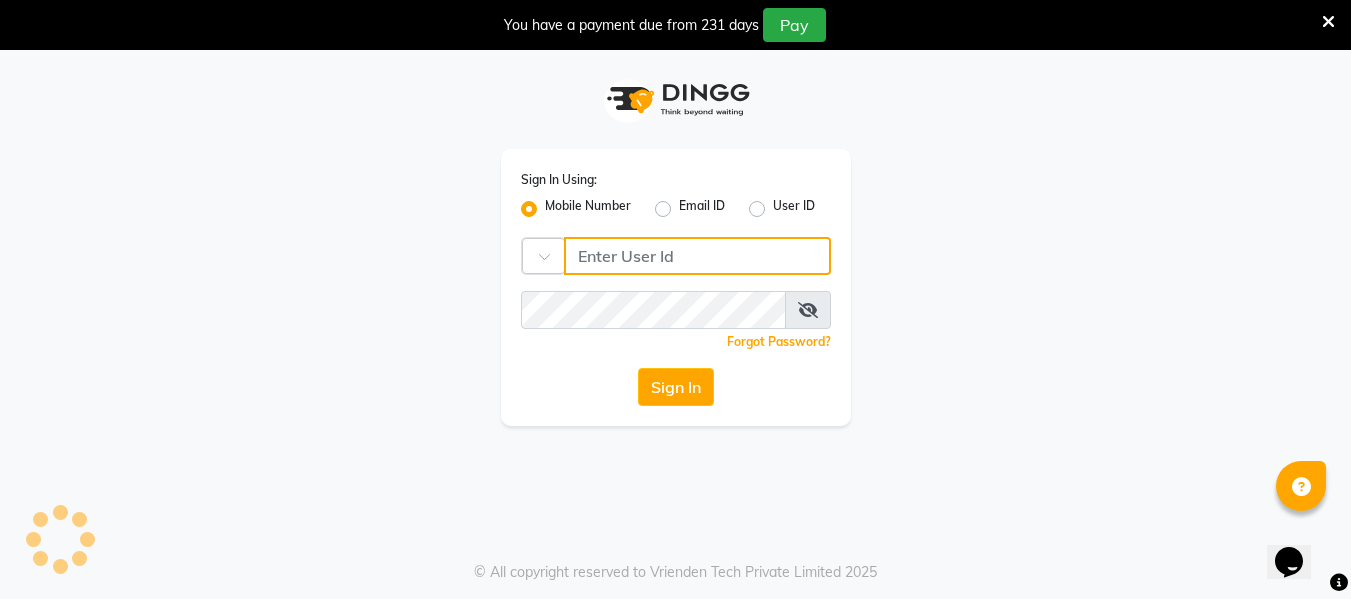 type on "[PHONE]" 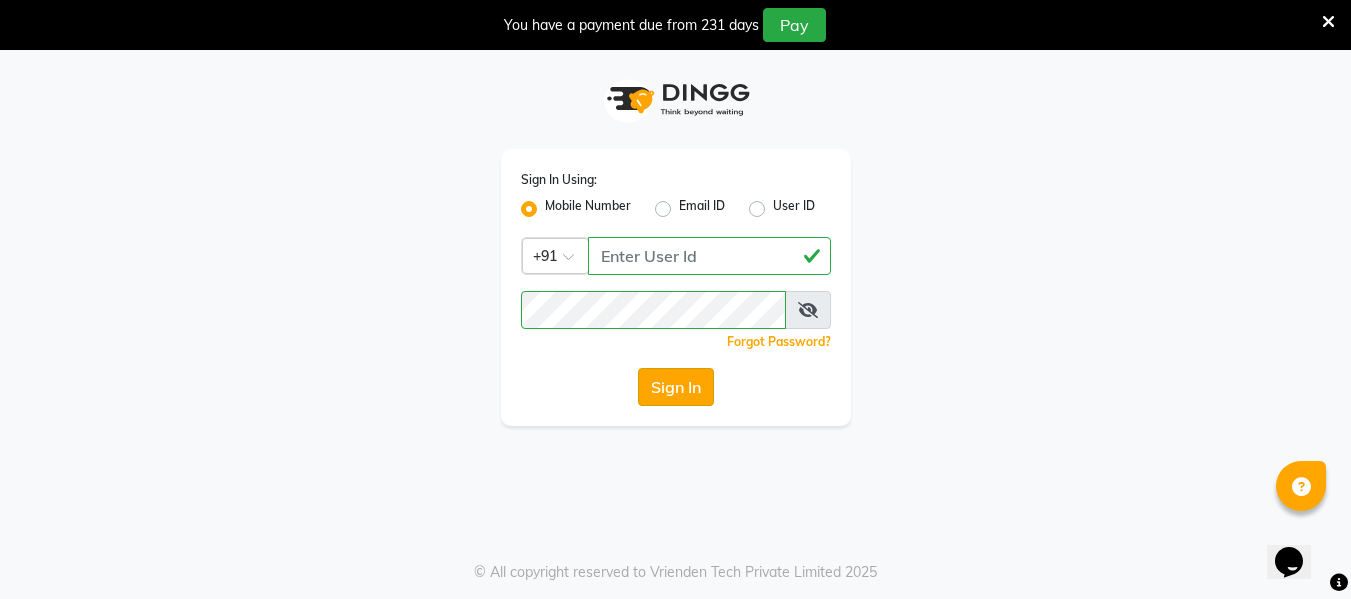 click on "Sign In" 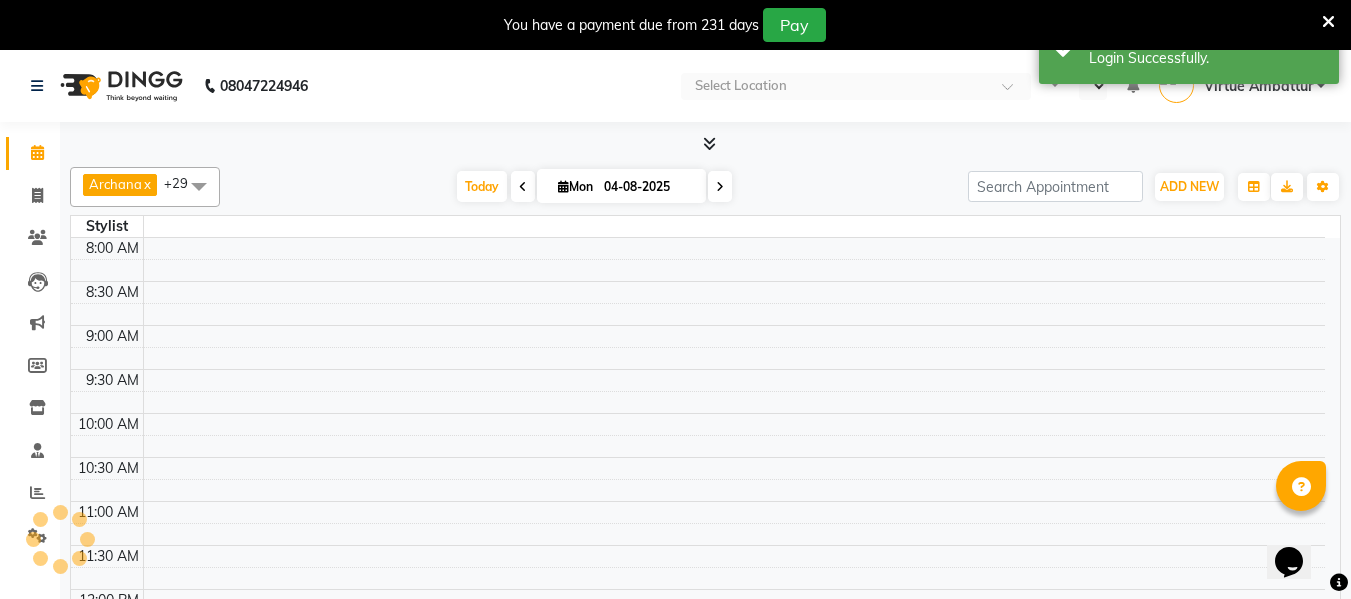 select on "en" 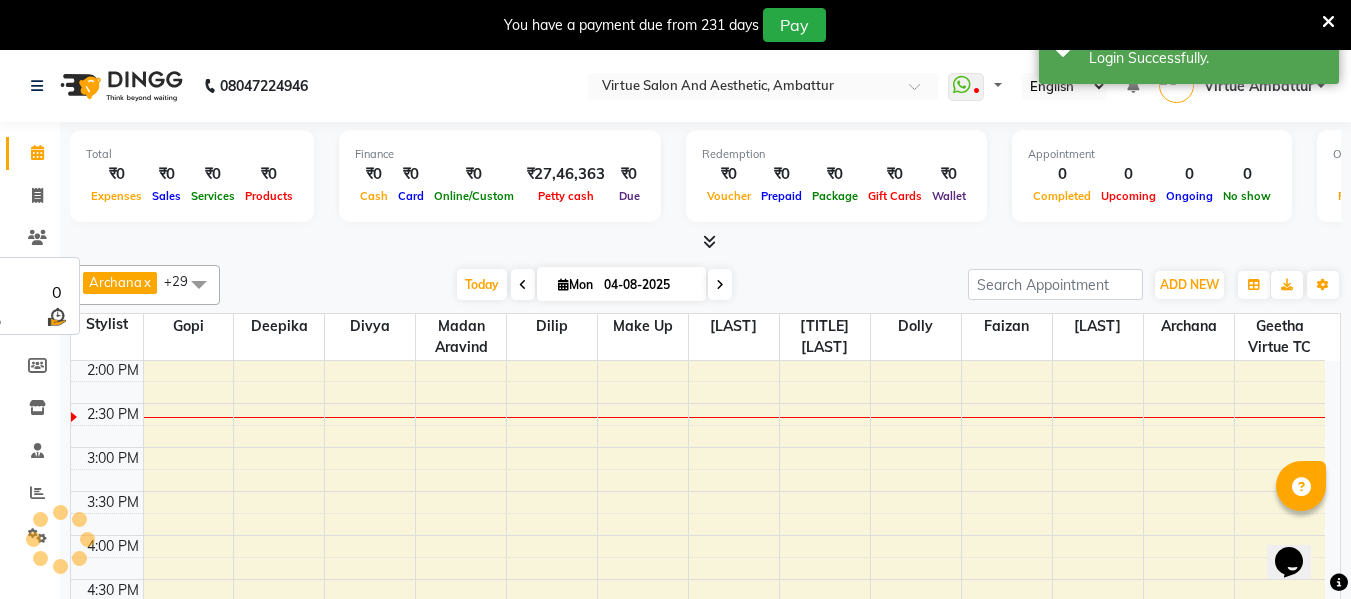 scroll, scrollTop: 0, scrollLeft: 0, axis: both 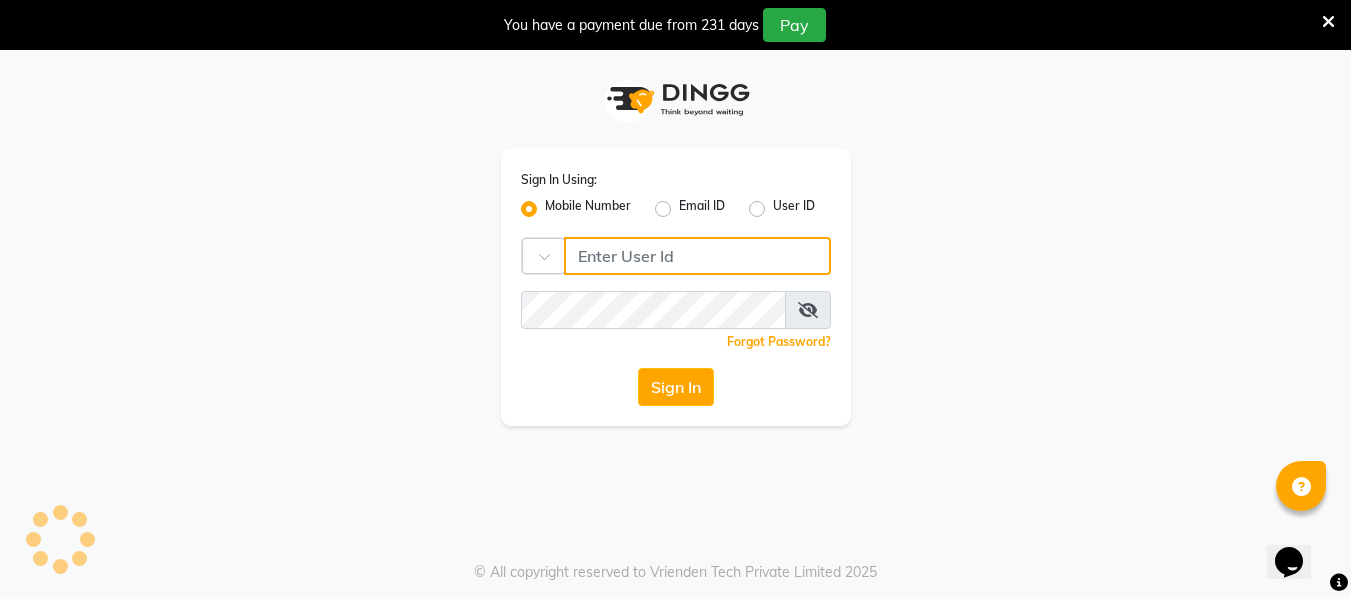 type on "[PHONE]" 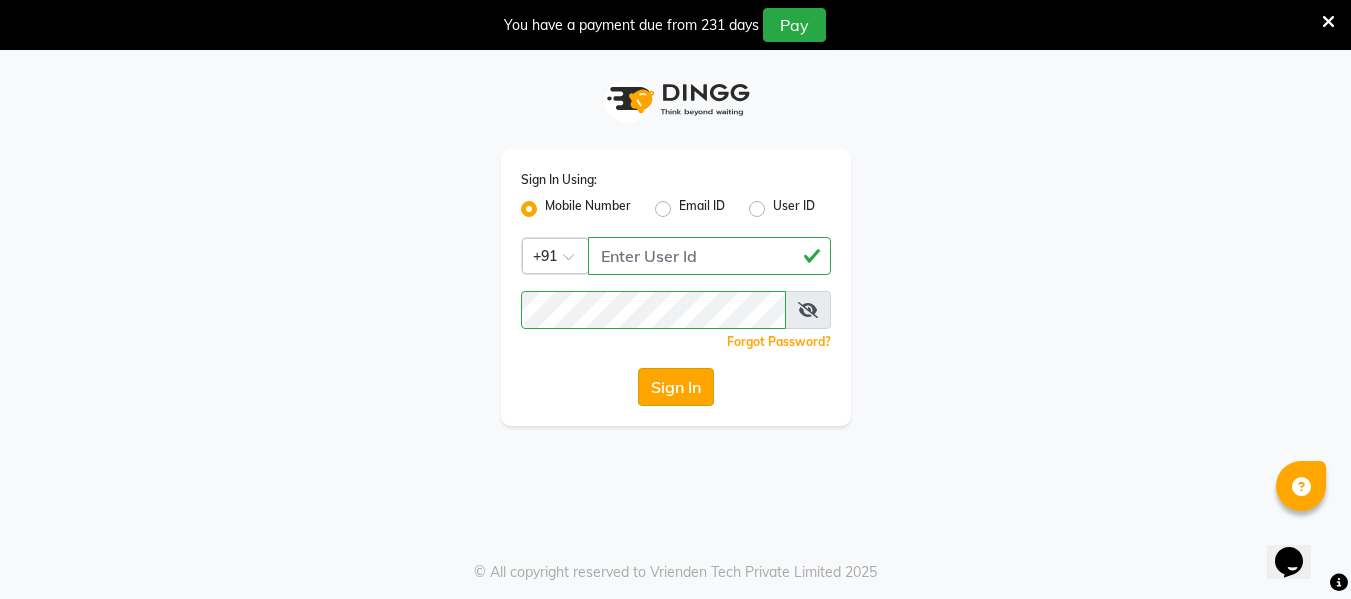 click on "Sign In" 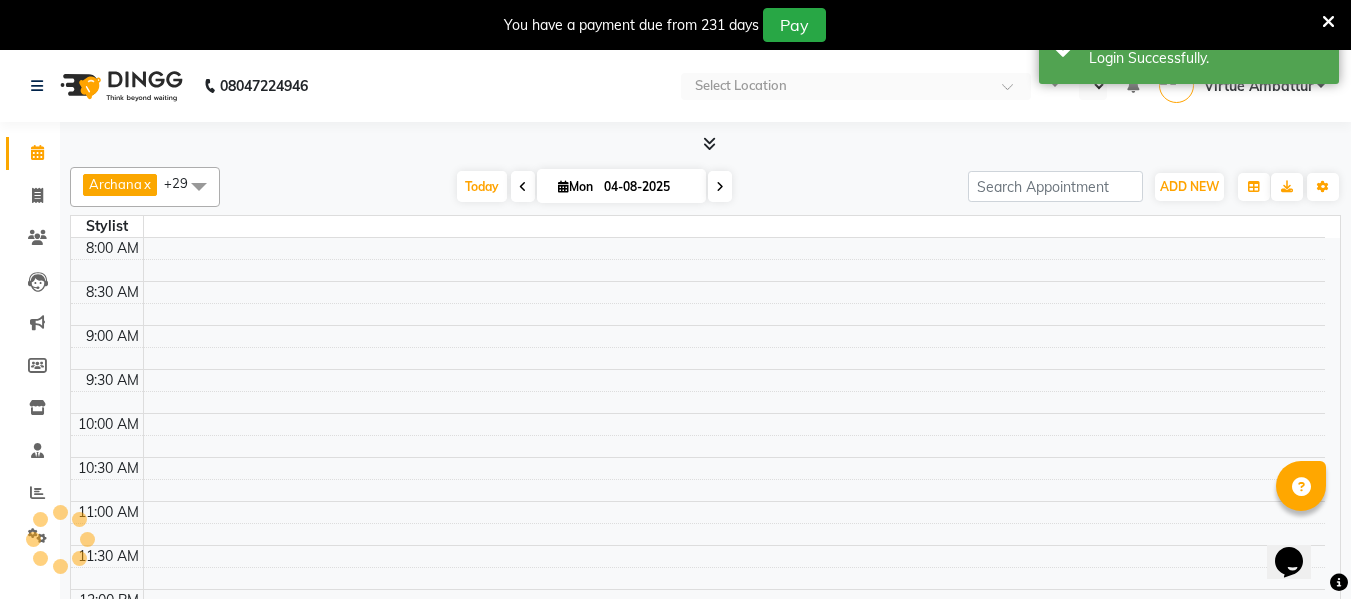 select on "en" 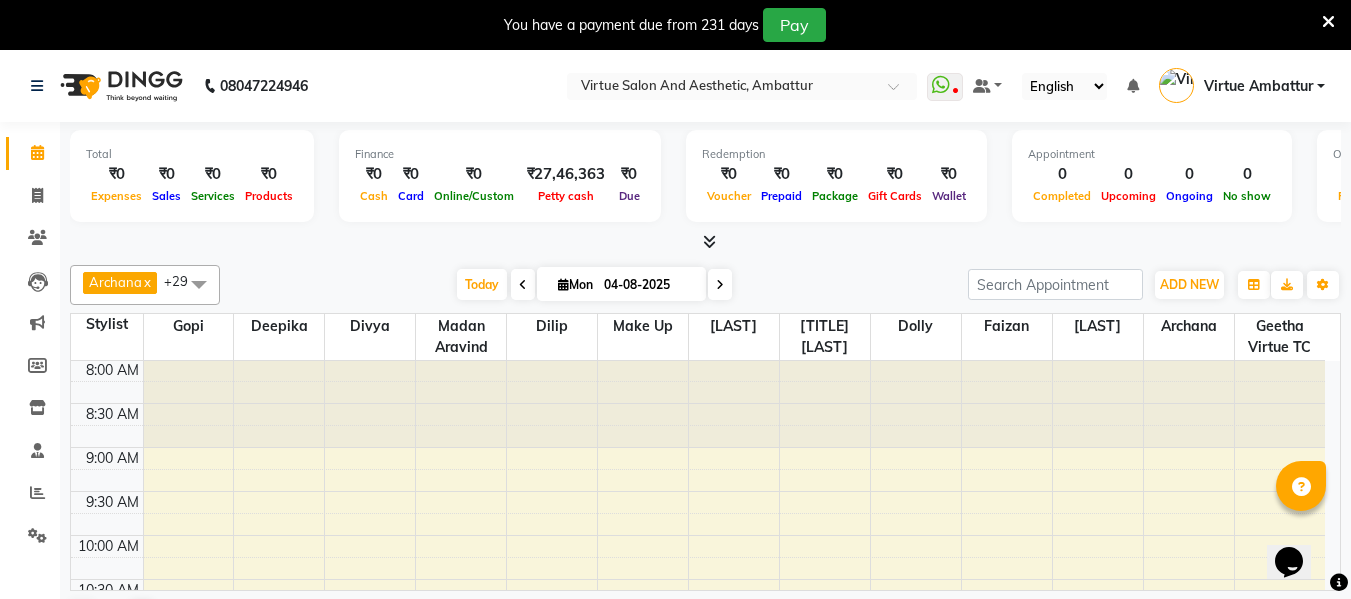 scroll, scrollTop: 0, scrollLeft: 0, axis: both 